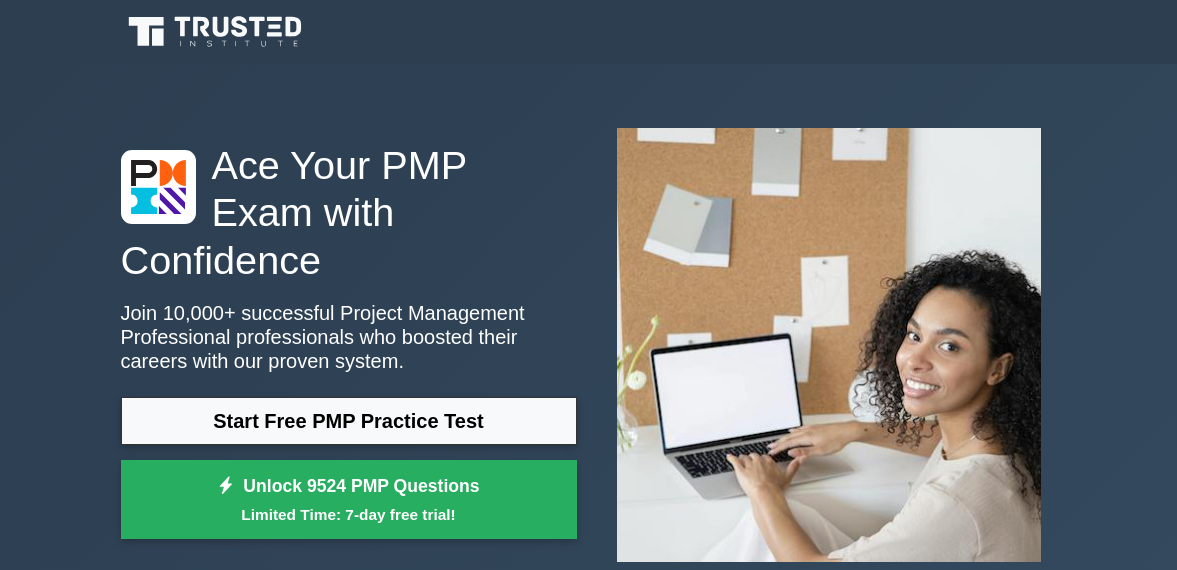 scroll, scrollTop: 43, scrollLeft: 0, axis: vertical 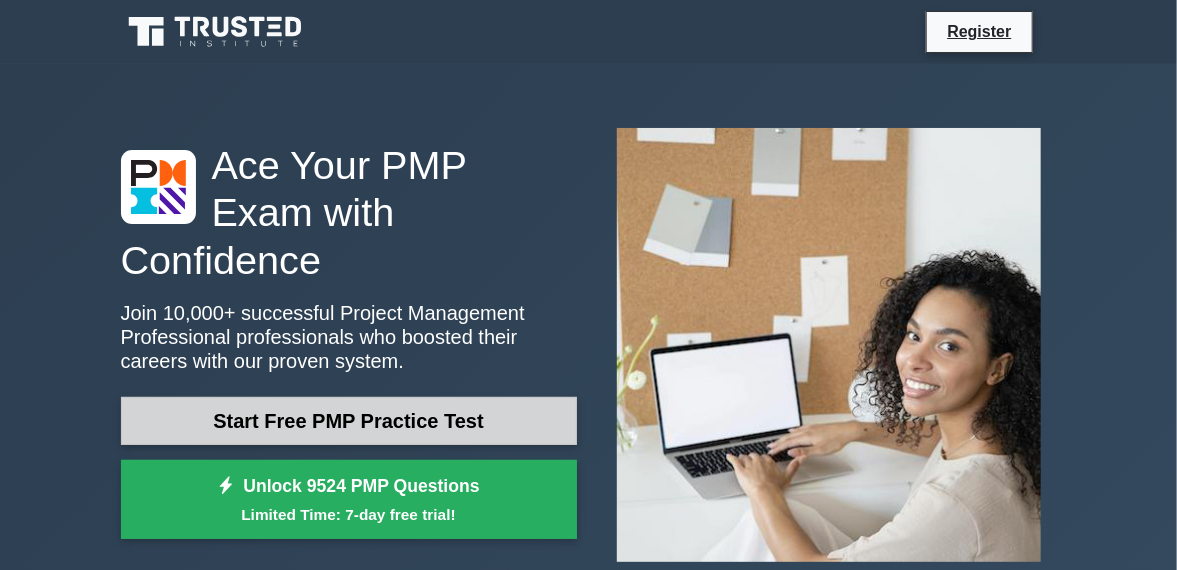 click on "Start Free PMP Practice Test" at bounding box center (349, 421) 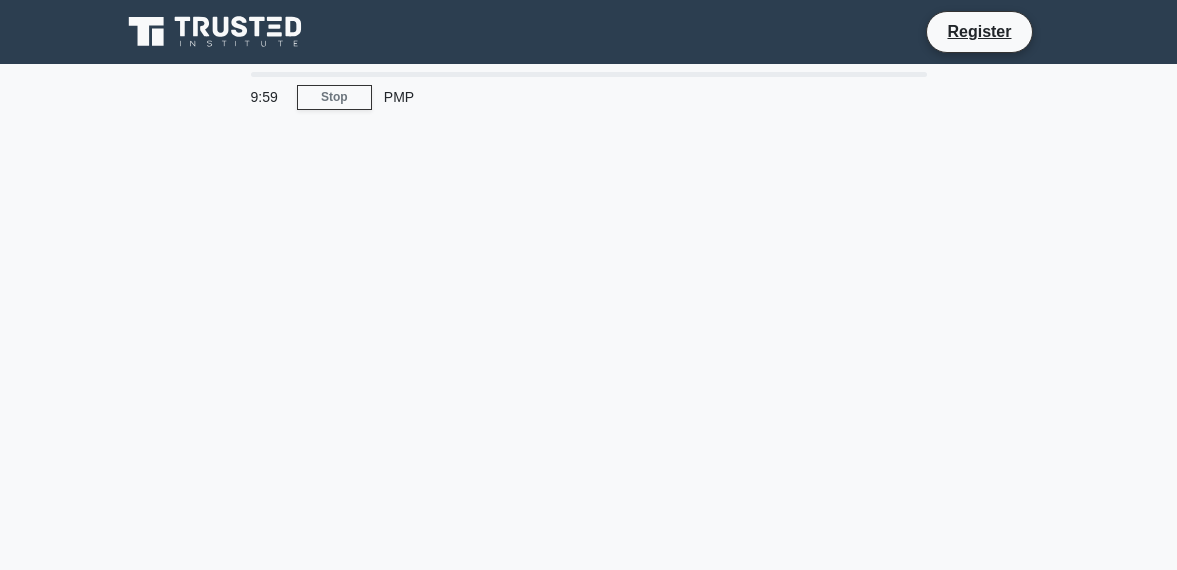 scroll, scrollTop: 31, scrollLeft: 0, axis: vertical 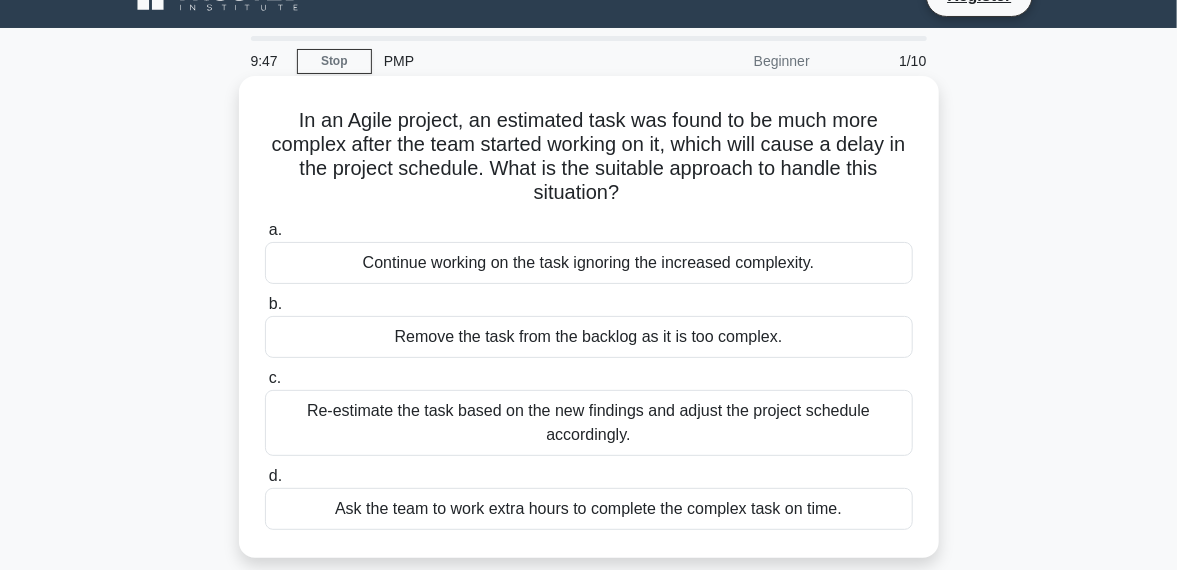 click on "Continue working on the task ignoring the increased complexity." at bounding box center [589, 263] 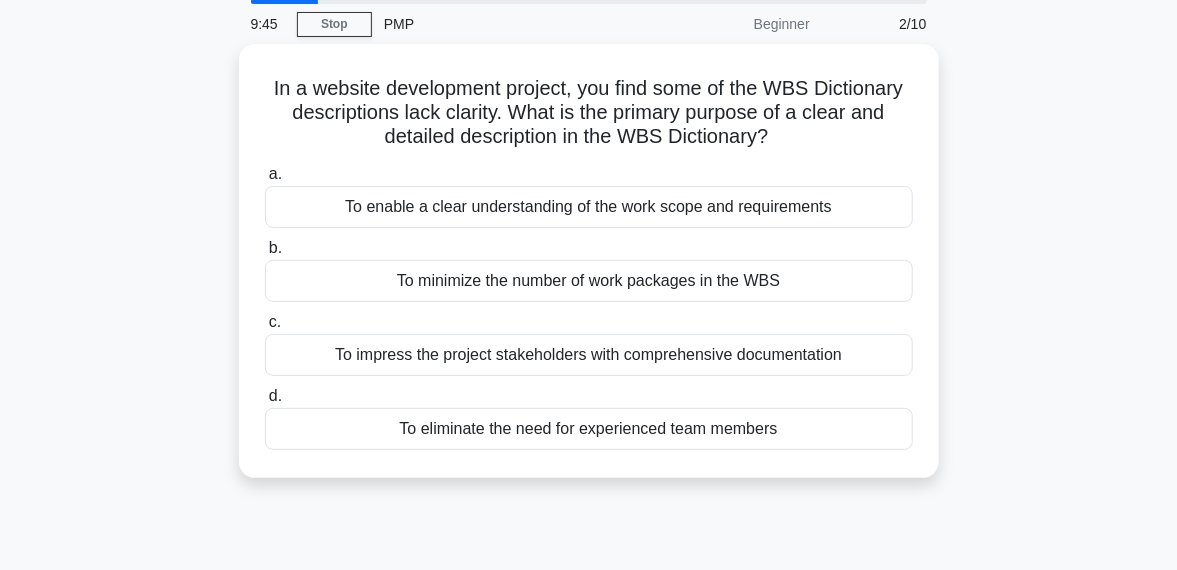 scroll, scrollTop: 79, scrollLeft: 0, axis: vertical 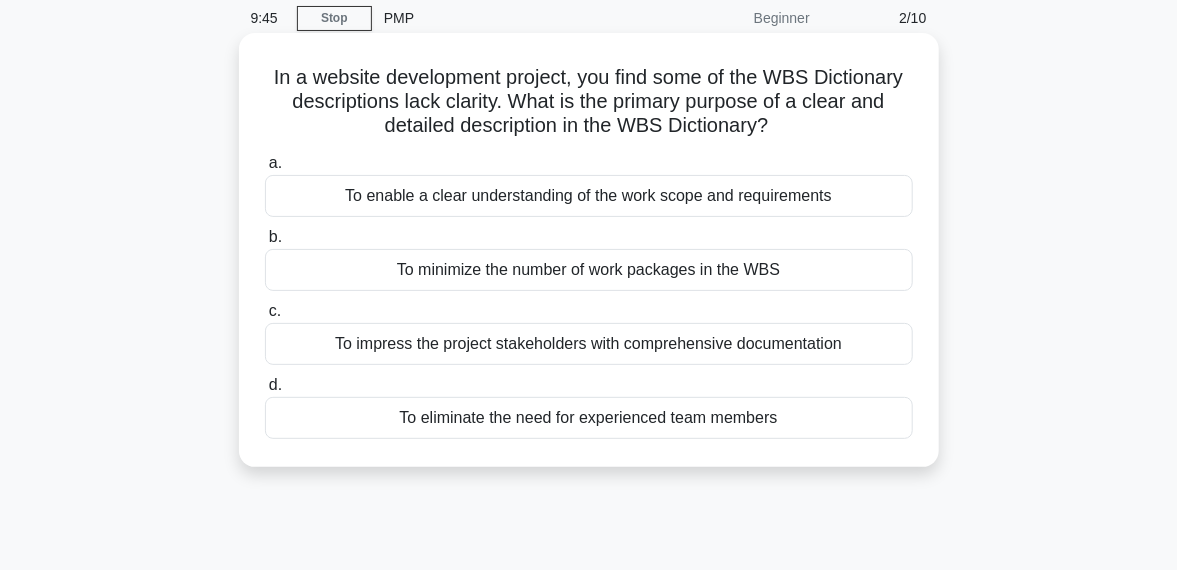 click on "To minimize the number of work packages in the WBS" at bounding box center [589, 270] 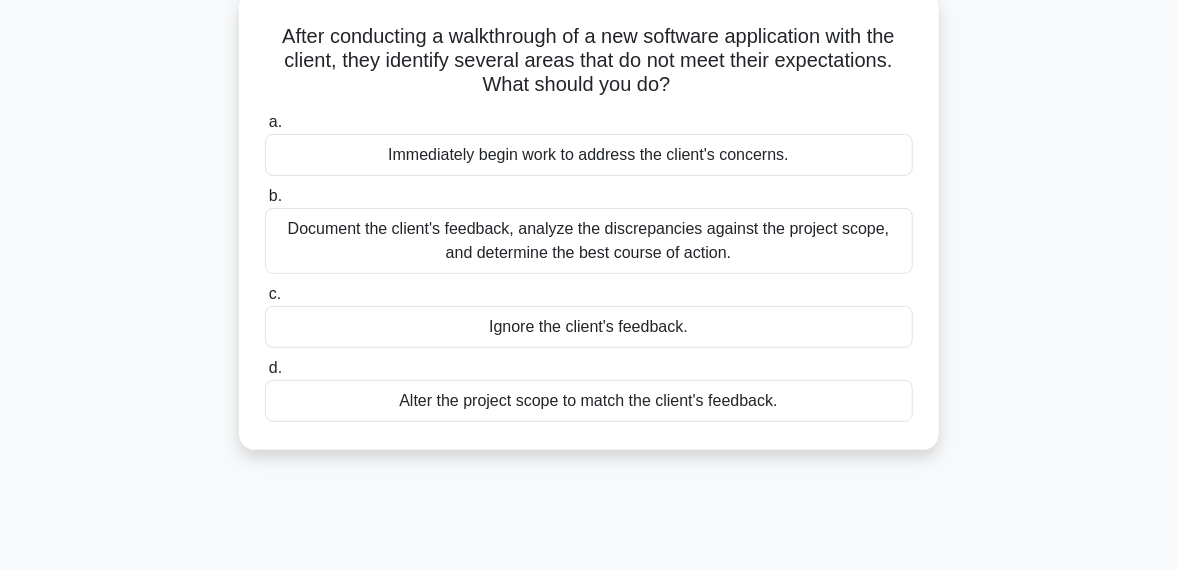 scroll, scrollTop: 126, scrollLeft: 0, axis: vertical 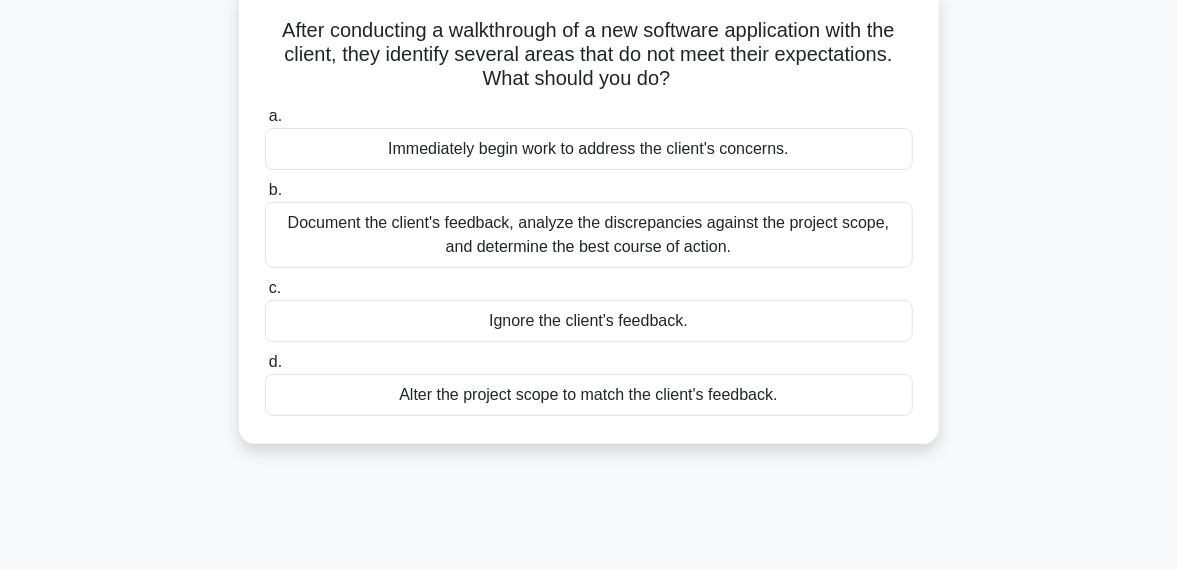click on "Ignore the client's feedback." at bounding box center [589, 321] 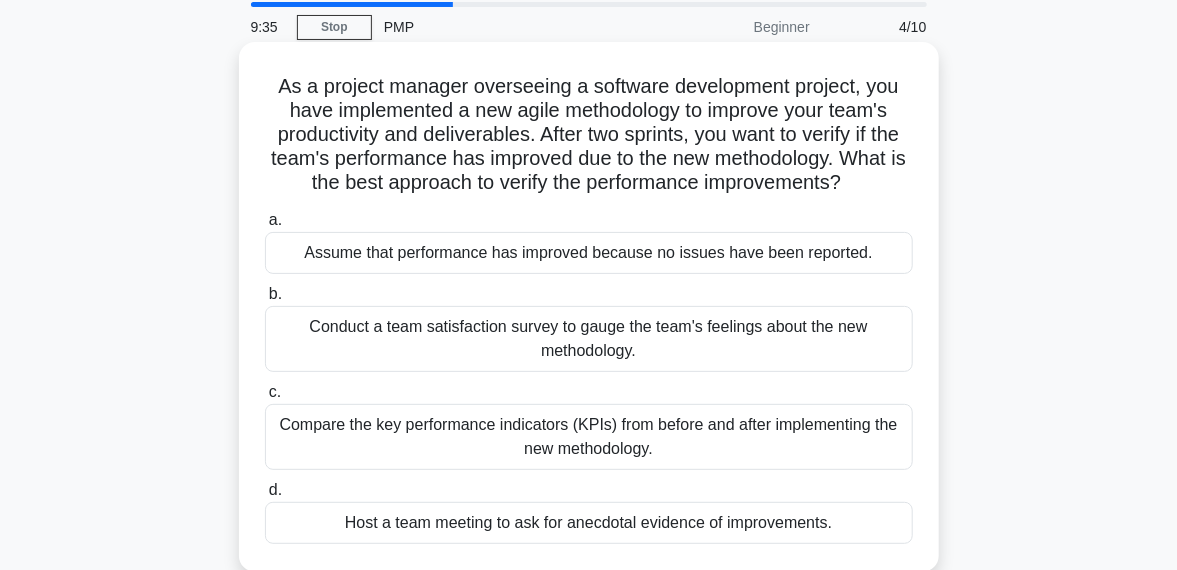 scroll, scrollTop: 73, scrollLeft: 0, axis: vertical 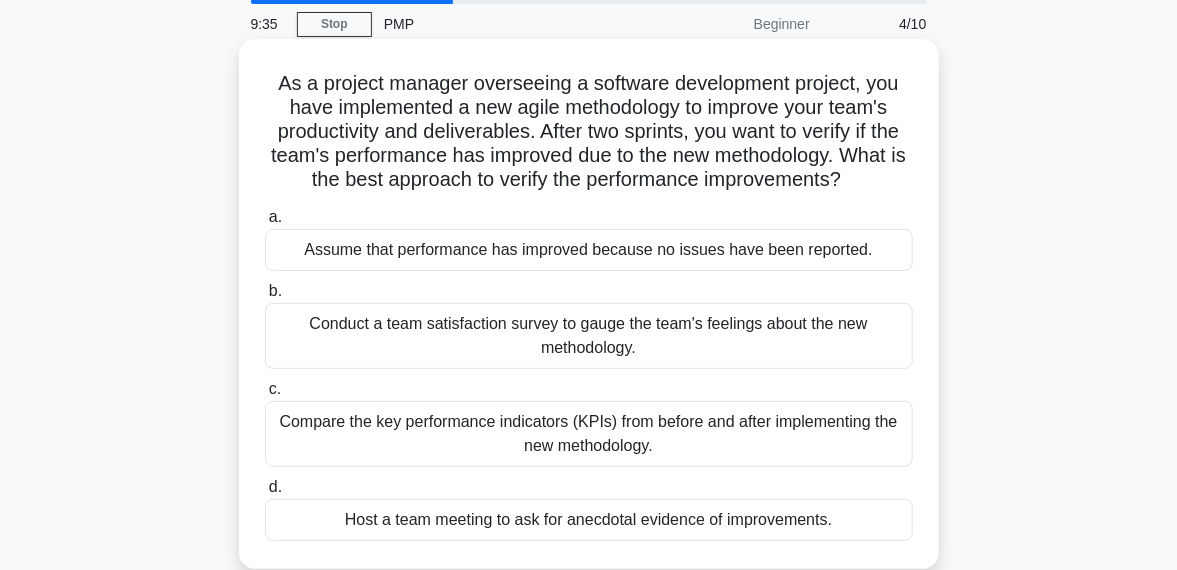 click on "Conduct a team satisfaction survey to gauge the team's feelings about the new methodology." at bounding box center [589, 336] 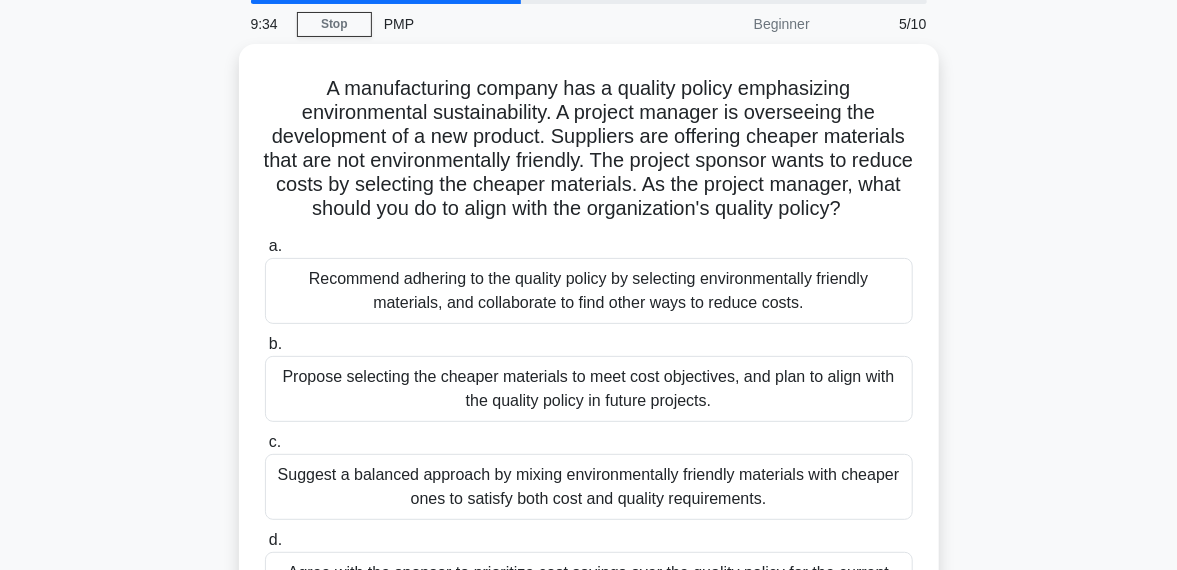 scroll, scrollTop: 0, scrollLeft: 0, axis: both 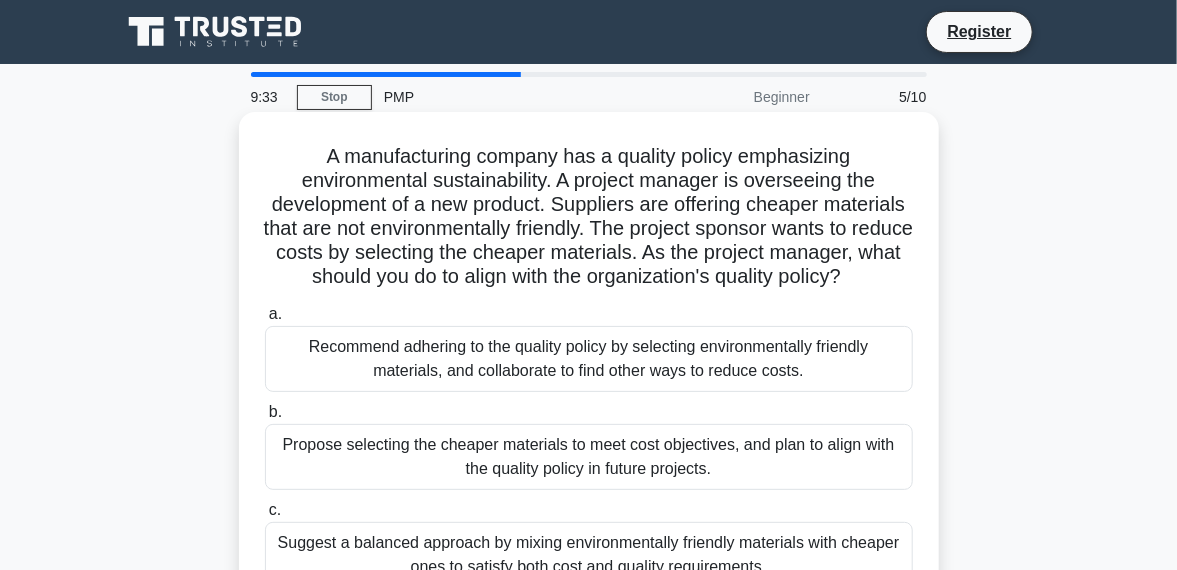 click on "A manufacturing company has a quality policy emphasizing environmental sustainability. A project manager is overseeing the development of a new product. Suppliers are offering cheaper materials that are not environmentally friendly. The project sponsor wants to reduce costs by selecting the cheaper materials. As the project manager, what should you do to align with the organization's quality policy?
.spinner_0XTQ{transform-origin:center;animation:spinner_y6GP .75s linear infinite}@keyframes spinner_y6GP{100%{transform:rotate(360deg)}}" at bounding box center [589, 217] 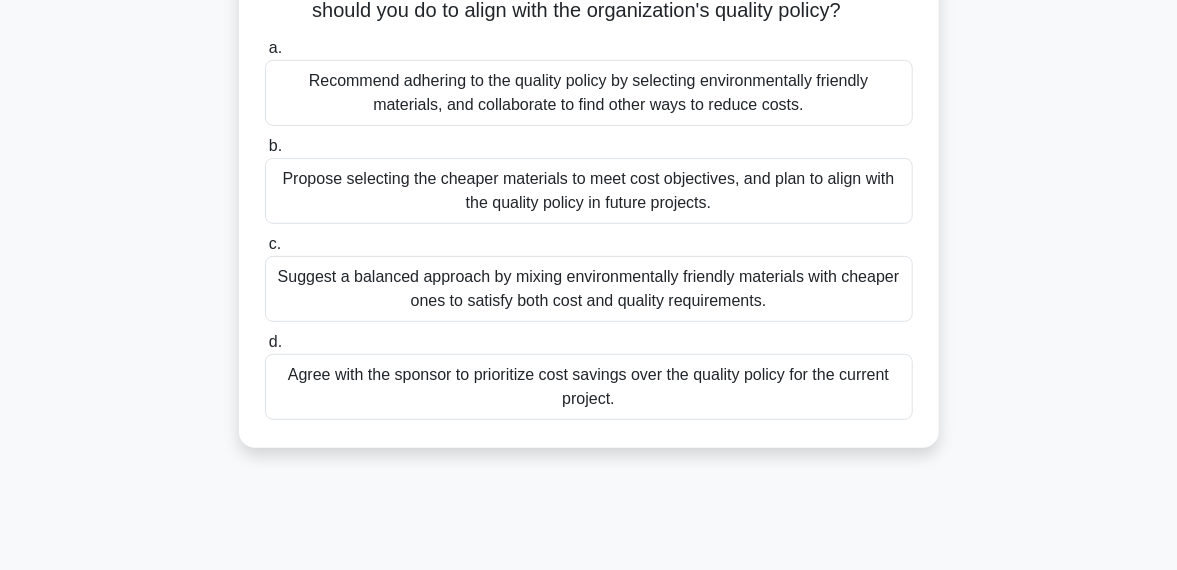 scroll, scrollTop: 273, scrollLeft: 0, axis: vertical 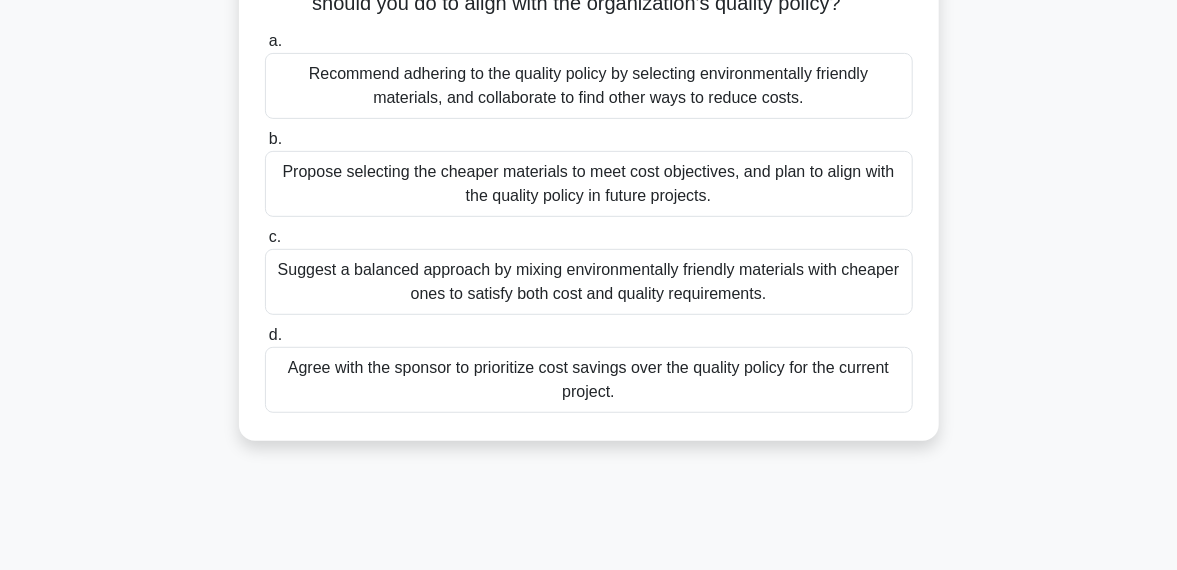 click on "Suggest a balanced approach by mixing environmentally friendly materials with cheaper ones to satisfy both cost and quality requirements." at bounding box center [589, 282] 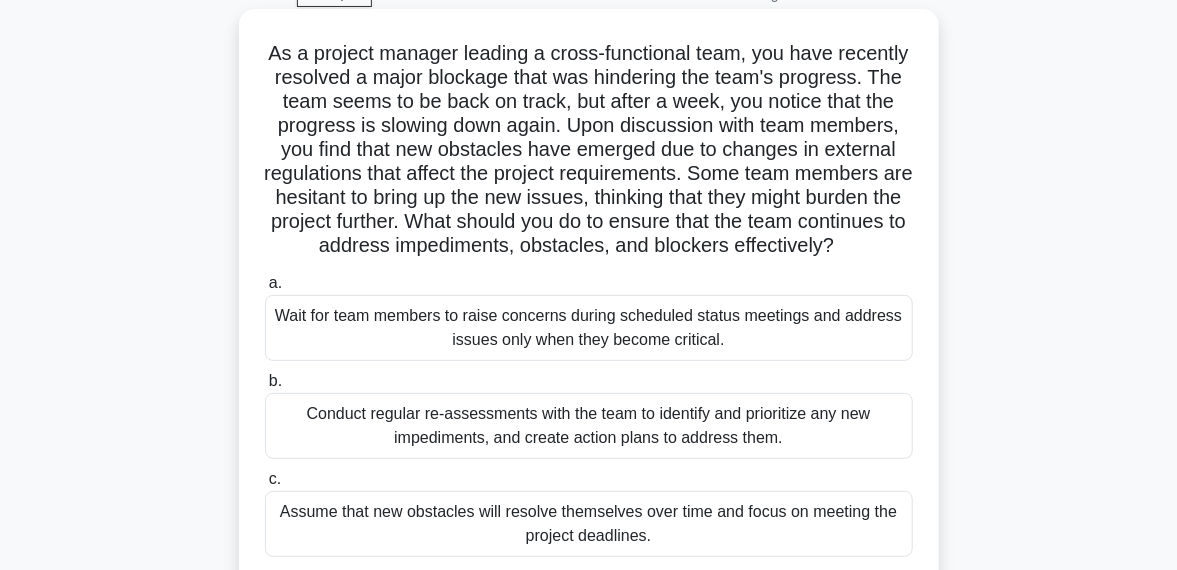 scroll, scrollTop: 104, scrollLeft: 0, axis: vertical 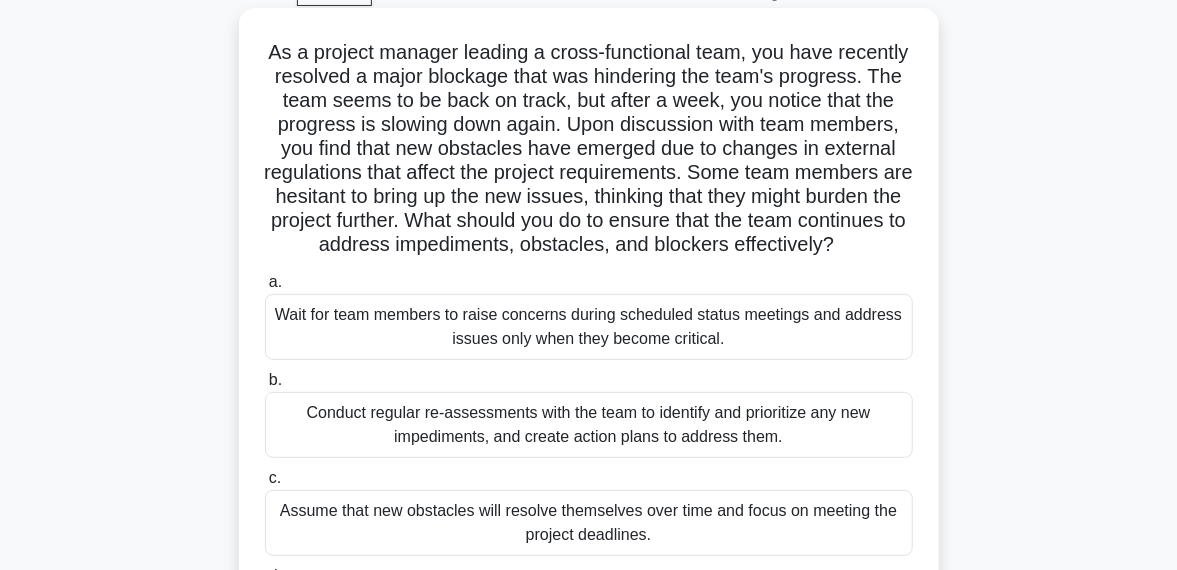 click on "Wait for team members to raise concerns during scheduled status meetings and address issues only when they become critical." at bounding box center (589, 327) 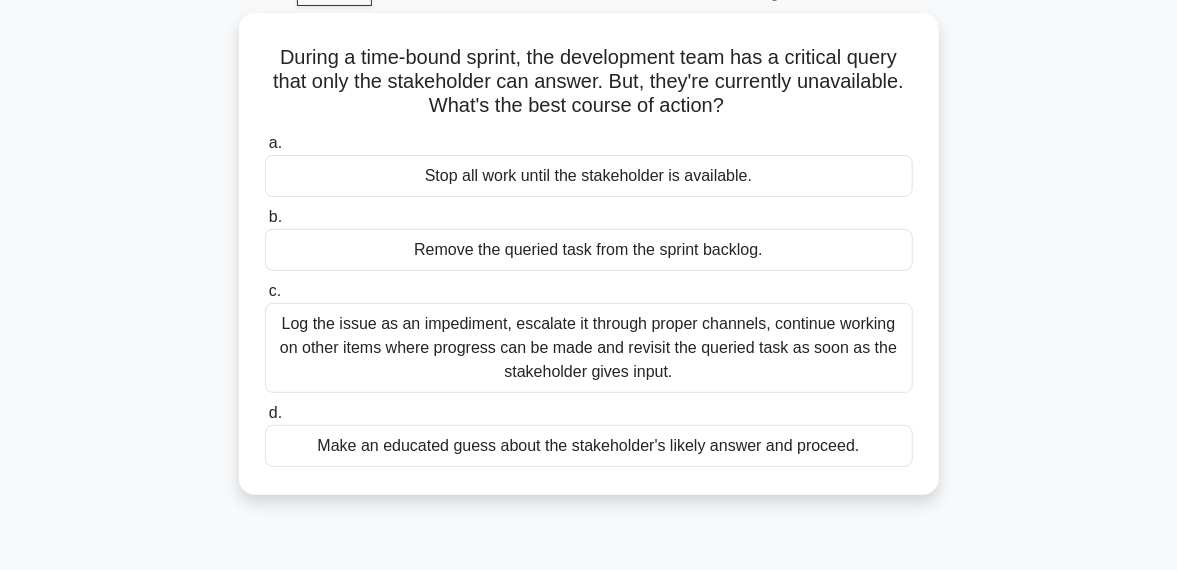 scroll, scrollTop: 0, scrollLeft: 0, axis: both 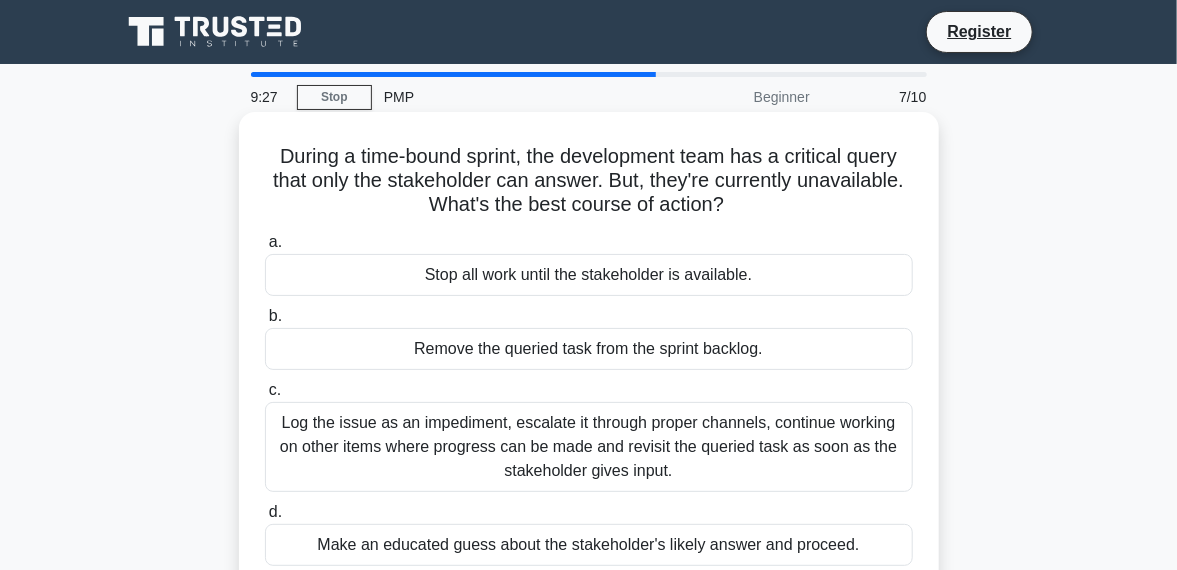 click on "Log the issue as an impediment, escalate it through proper channels, continue working on other items where progress can be made and revisit the queried task as soon as the stakeholder gives input." at bounding box center (589, 447) 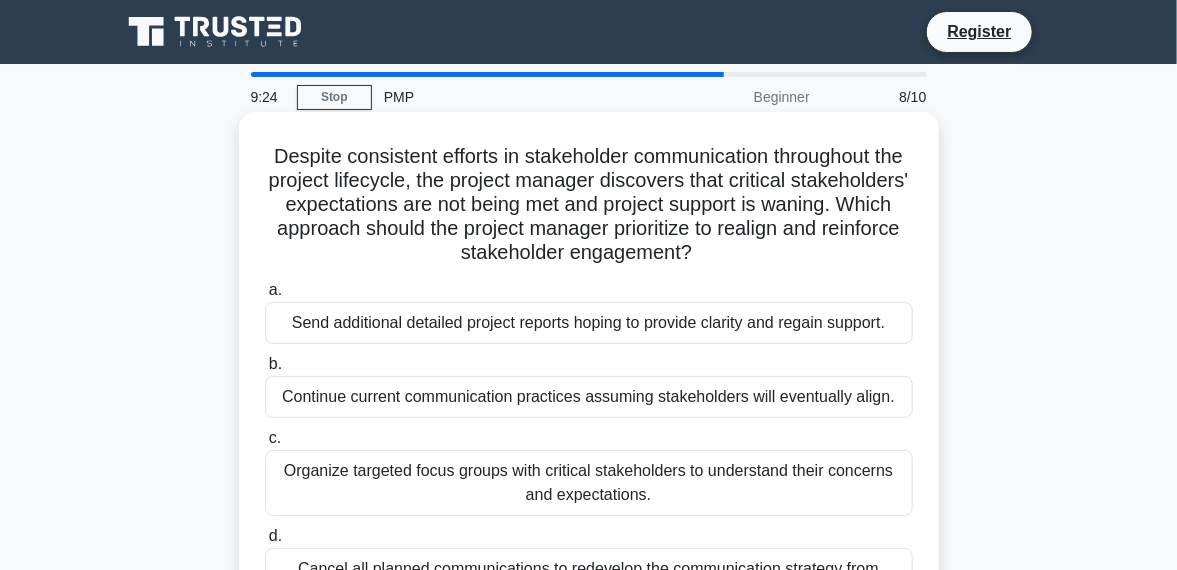 click on "Send additional detailed project reports hoping to provide clarity and regain support." at bounding box center (589, 323) 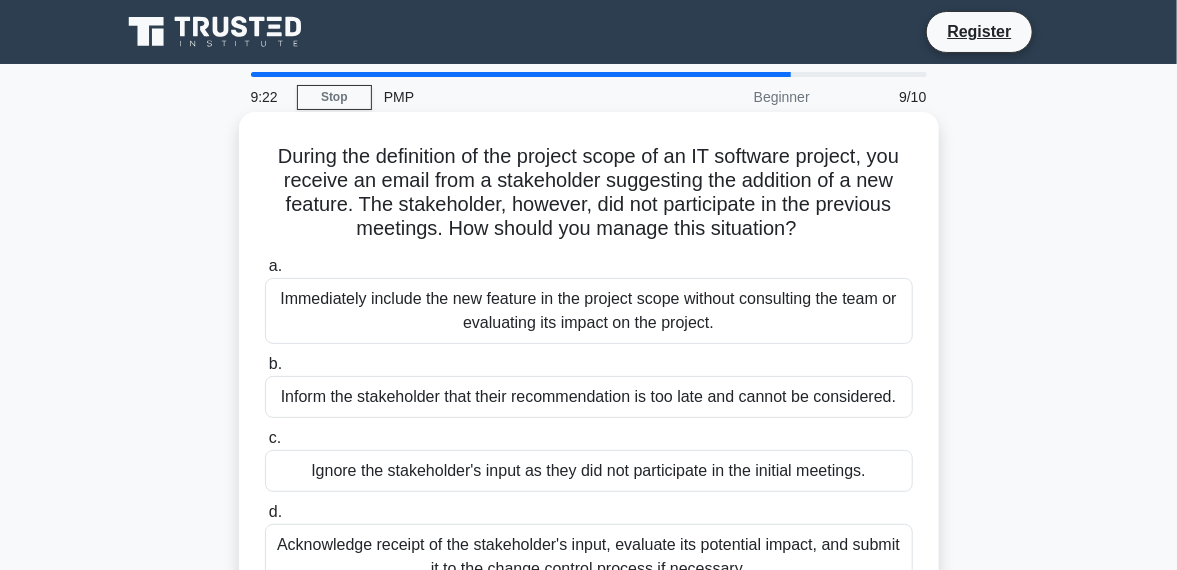 click on "Inform the stakeholder that their recommendation is too late and cannot be considered." at bounding box center (589, 397) 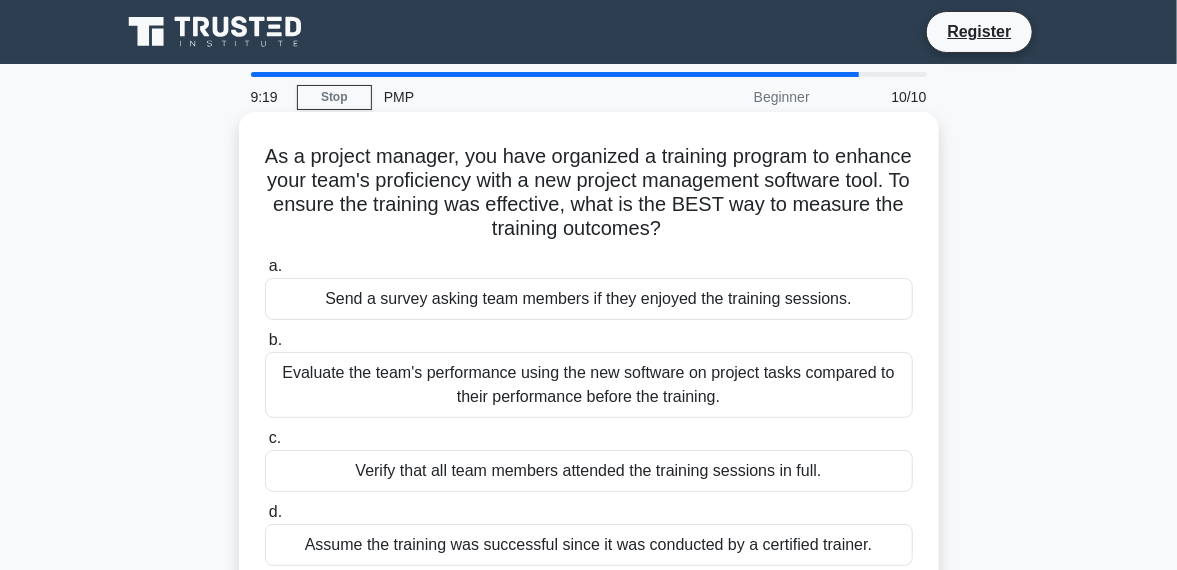 click on "Send a survey asking team members if they enjoyed the training sessions." at bounding box center (589, 299) 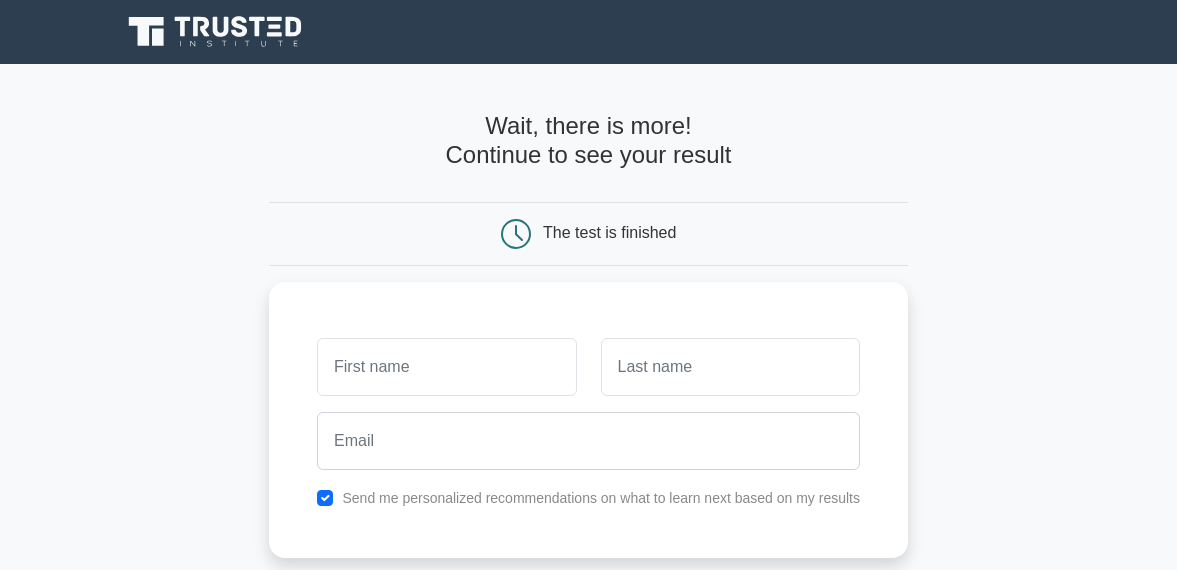 scroll, scrollTop: 0, scrollLeft: 0, axis: both 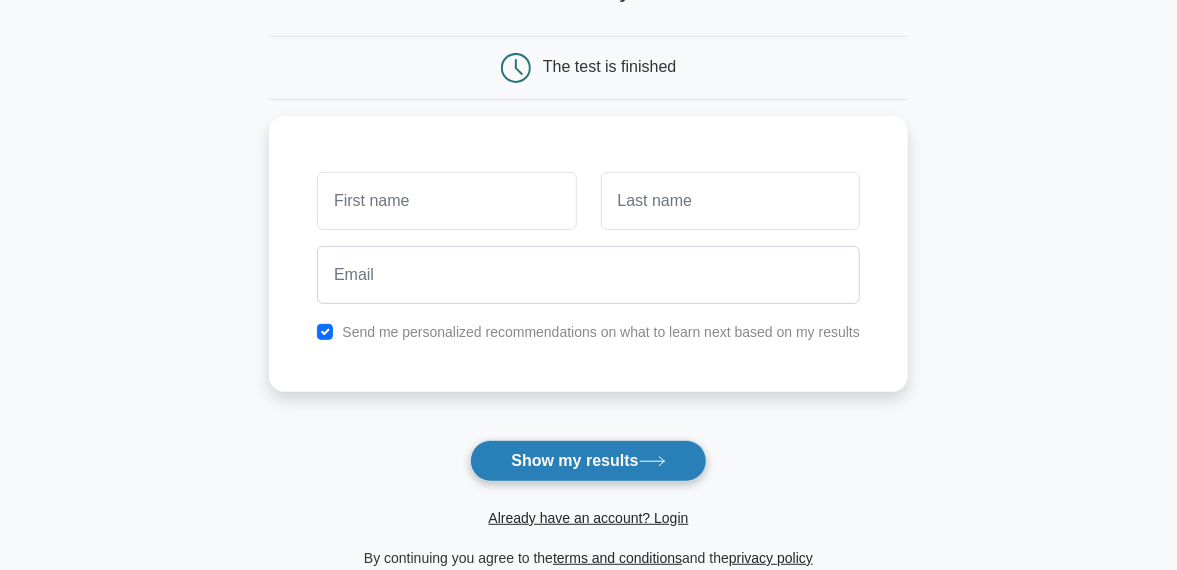 click on "Show my results" at bounding box center (588, 461) 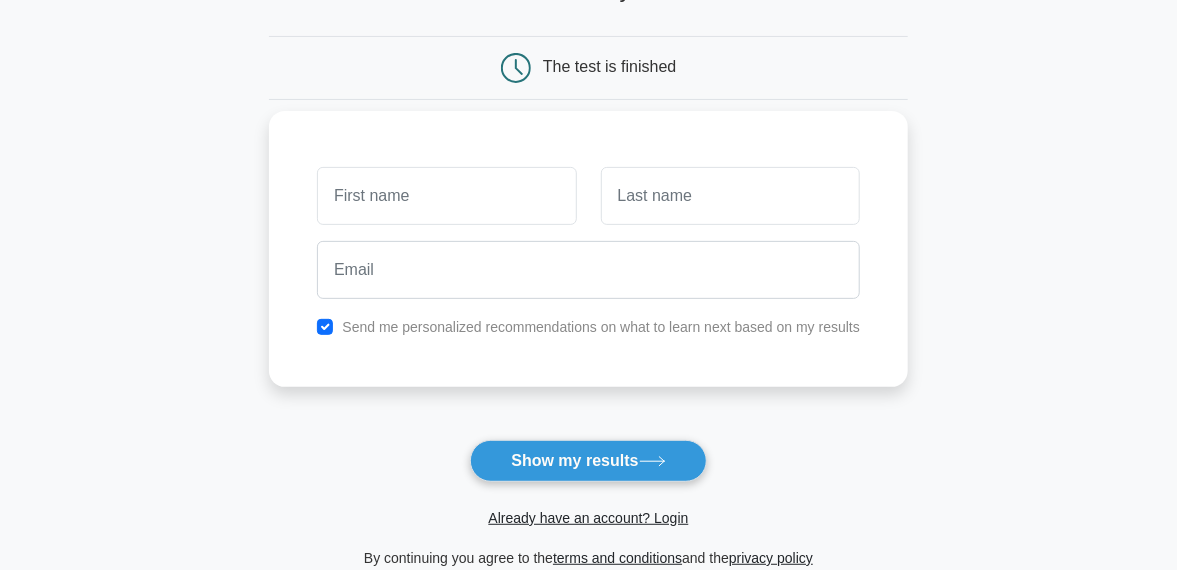 click on "Send me personalized recommendations on what to learn next based on my results" at bounding box center (601, 327) 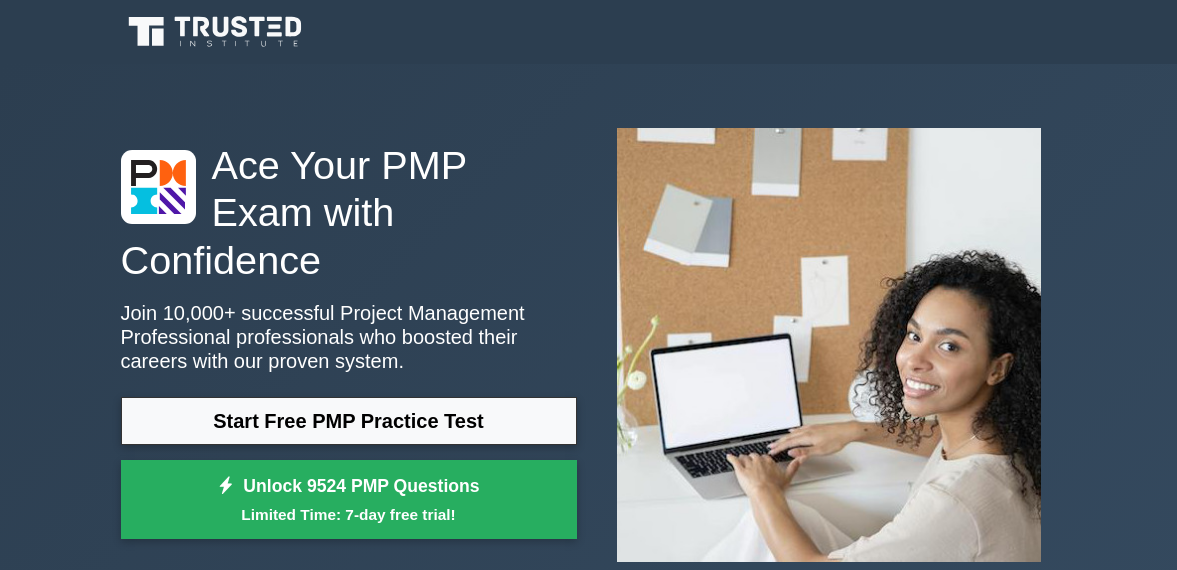 scroll, scrollTop: 0, scrollLeft: 0, axis: both 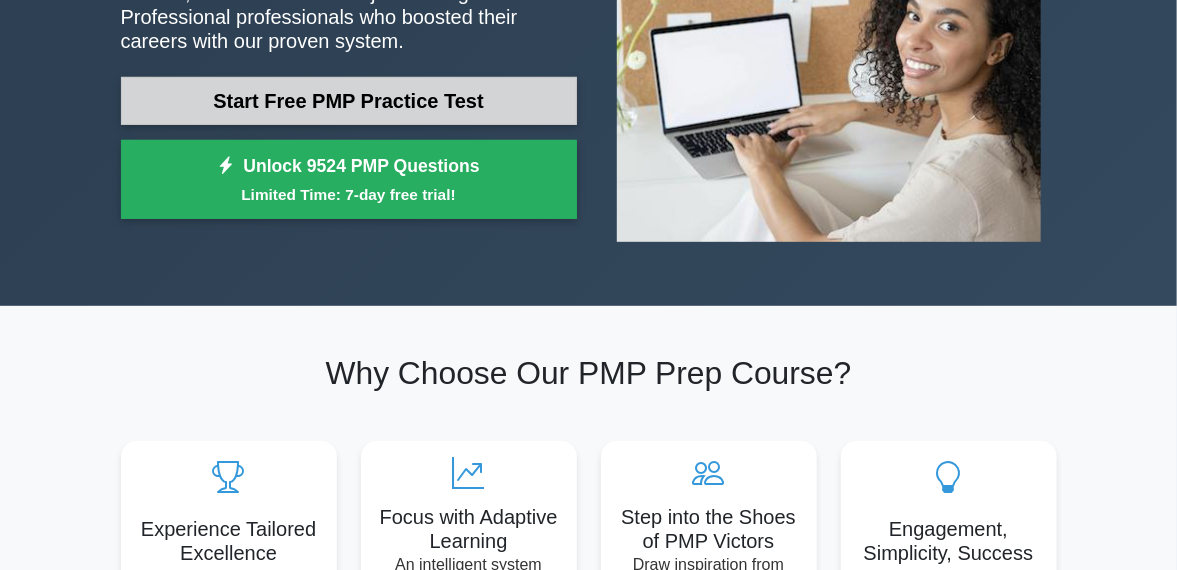 click on "Start Free PMP Practice Test" at bounding box center (349, 101) 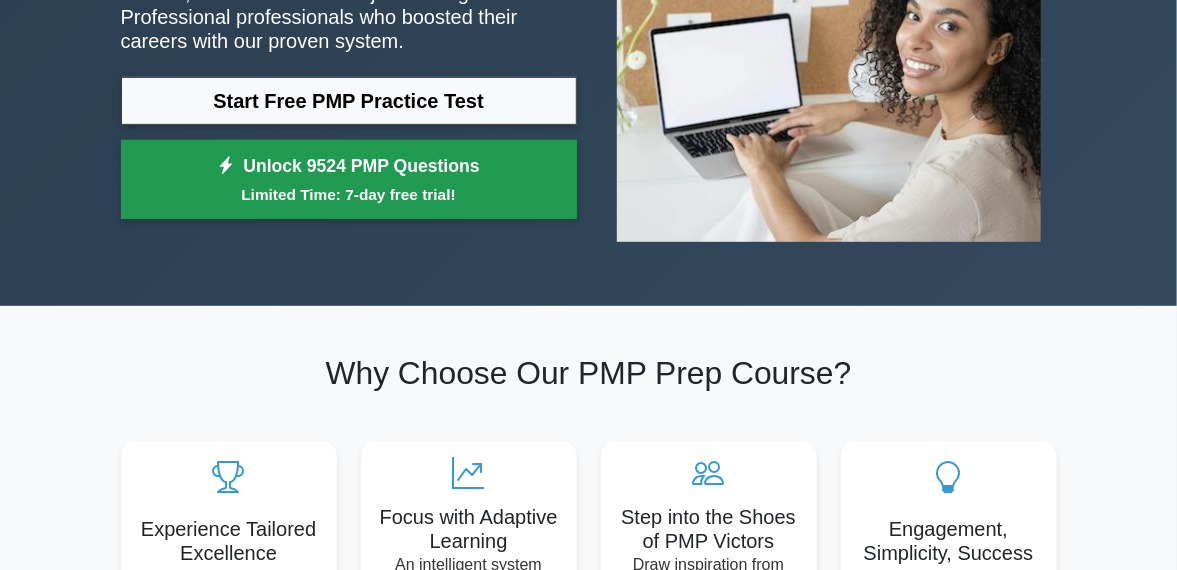 click on "Unlock 9524 PMP Questions
Limited Time: 7-day free trial!" at bounding box center [349, 180] 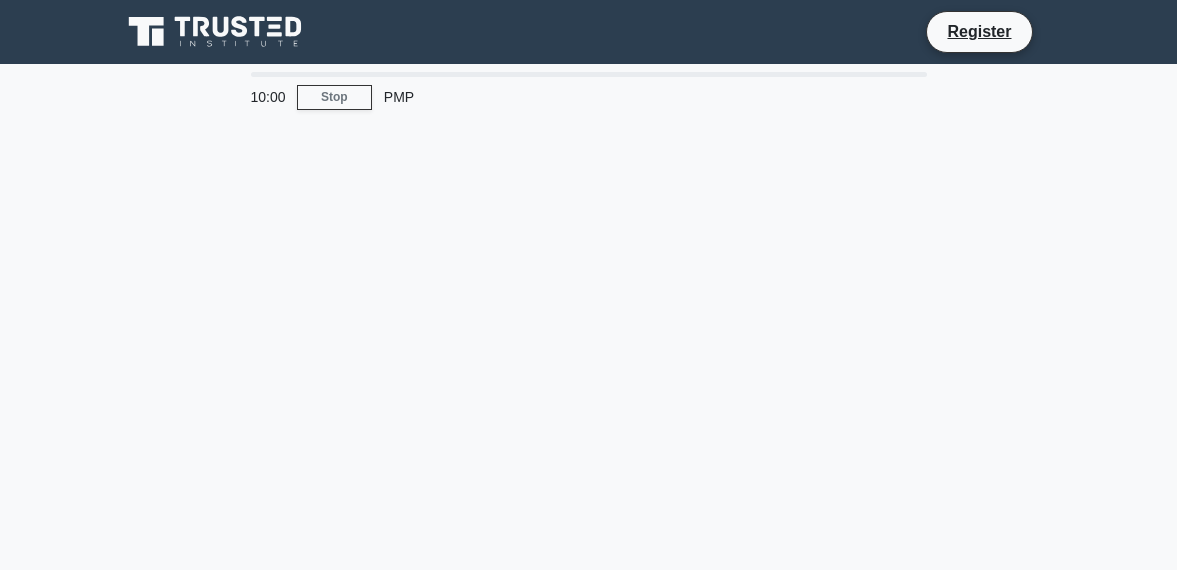 scroll, scrollTop: 0, scrollLeft: 0, axis: both 